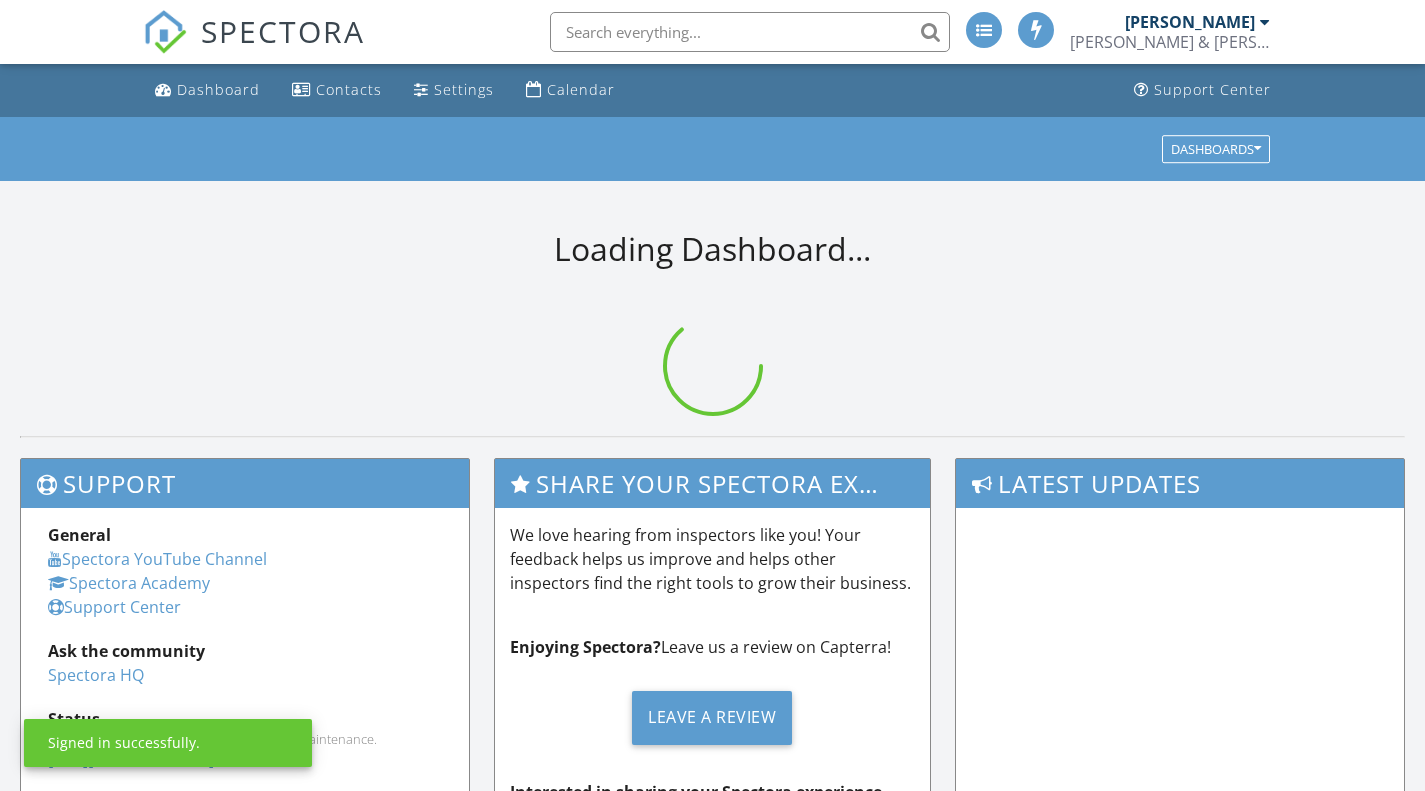 scroll, scrollTop: 0, scrollLeft: 0, axis: both 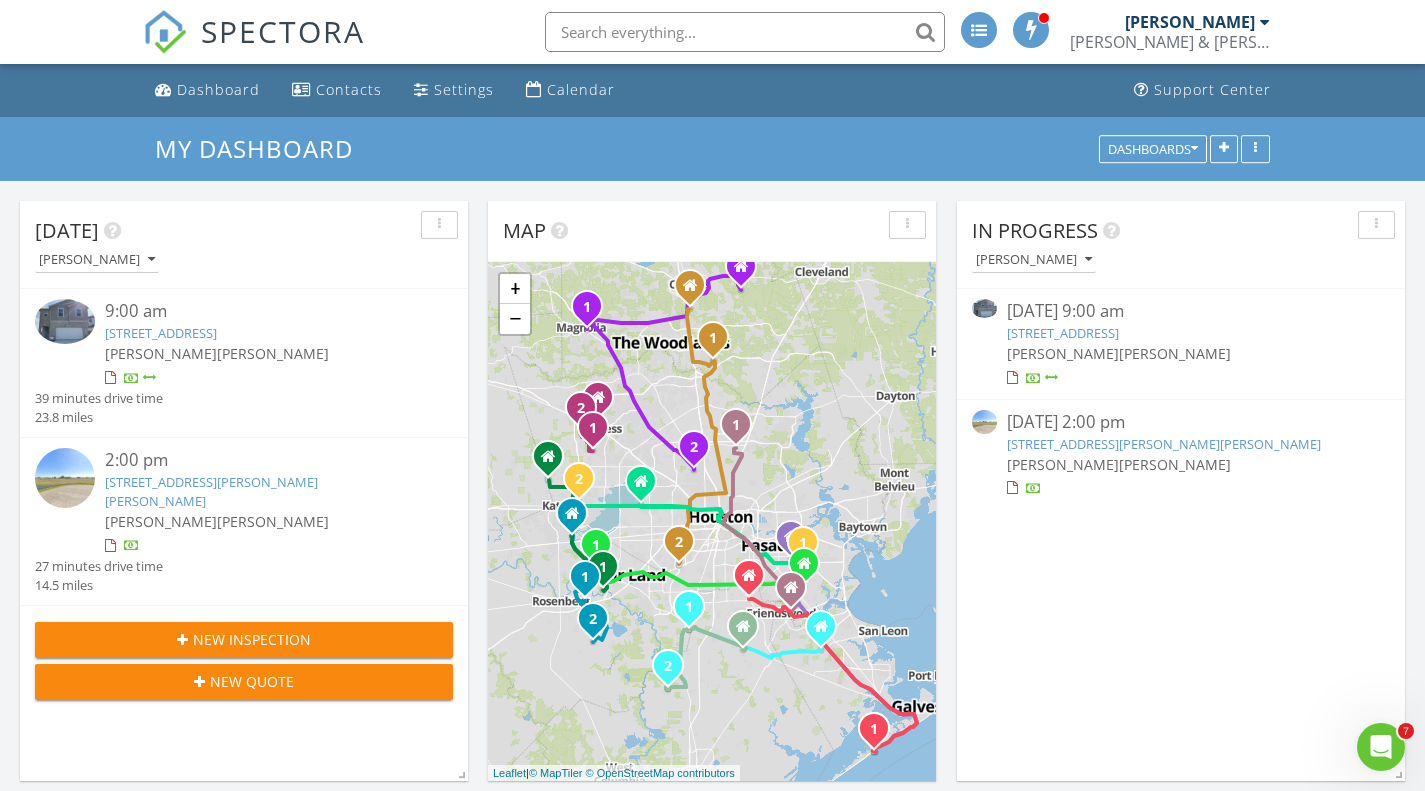 click on "6415 Kentfield Dr , Arcola, TX 77583" at bounding box center (1063, 333) 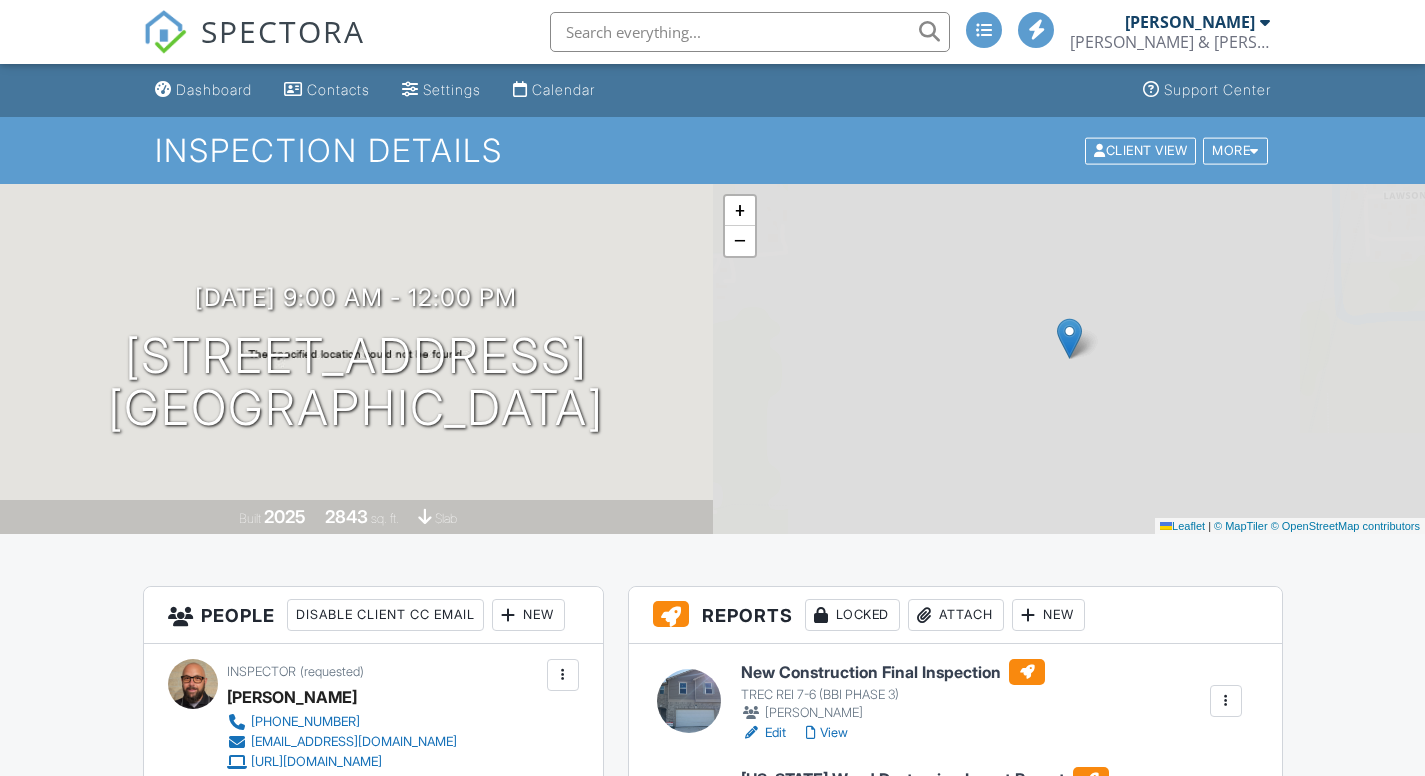scroll, scrollTop: 200, scrollLeft: 0, axis: vertical 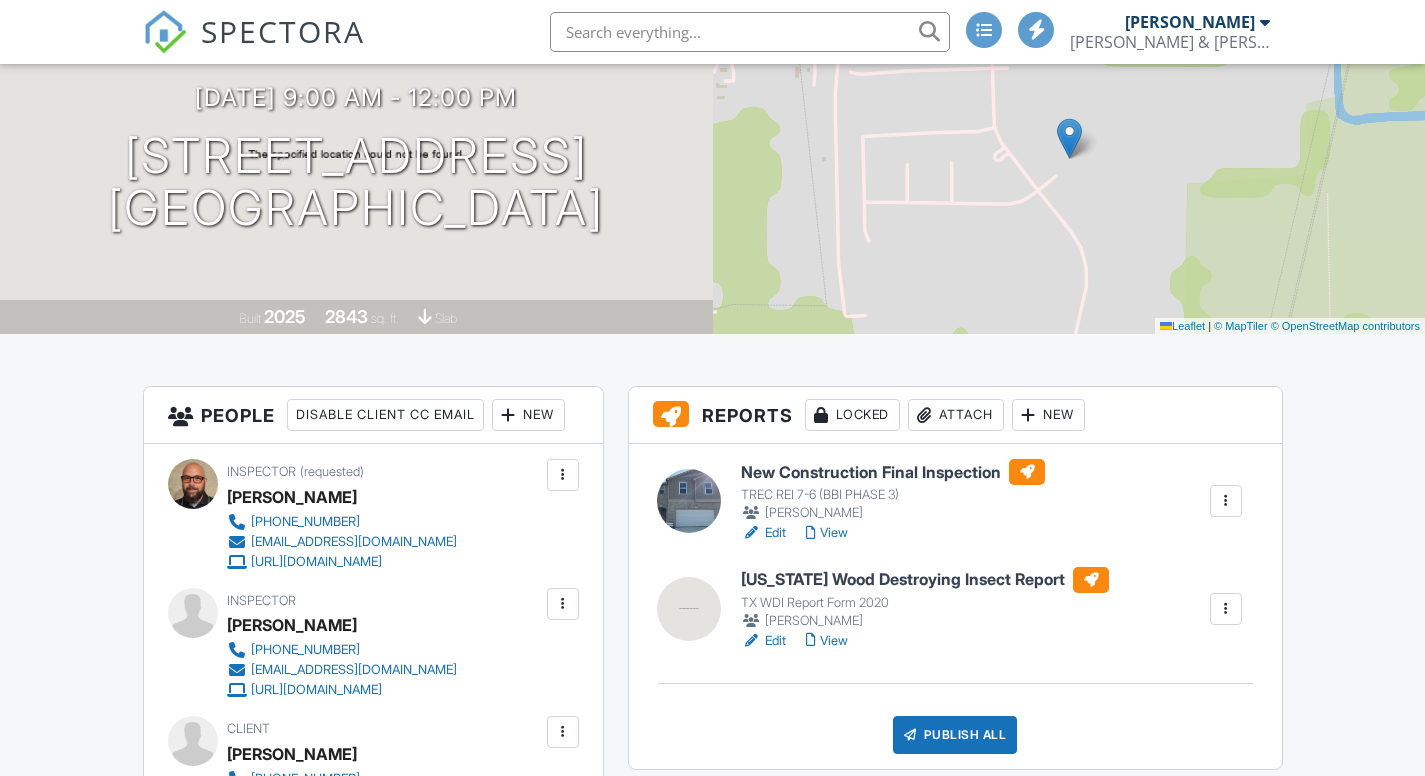 click on "New Construction Final Inspection" at bounding box center (893, 472) 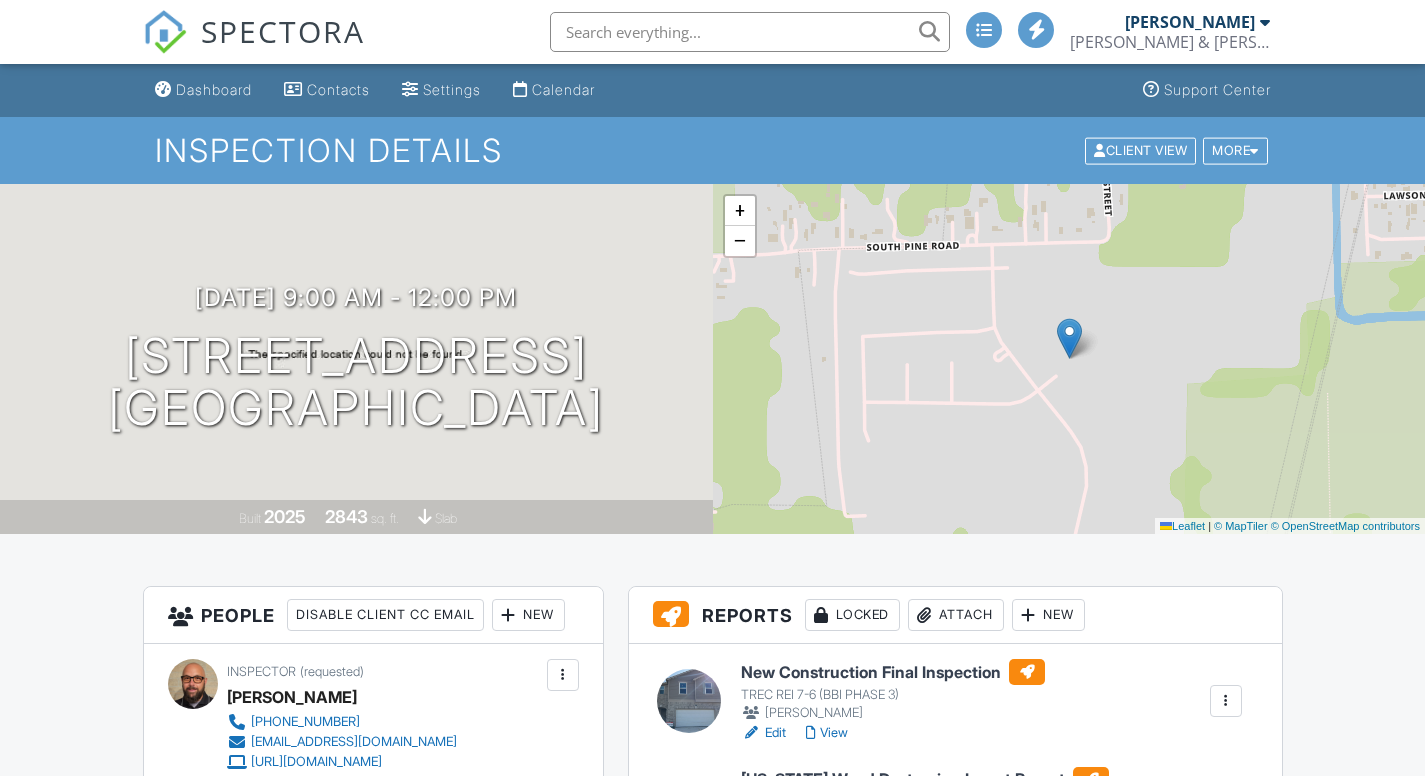 click on "Publish All" at bounding box center (955, 935) 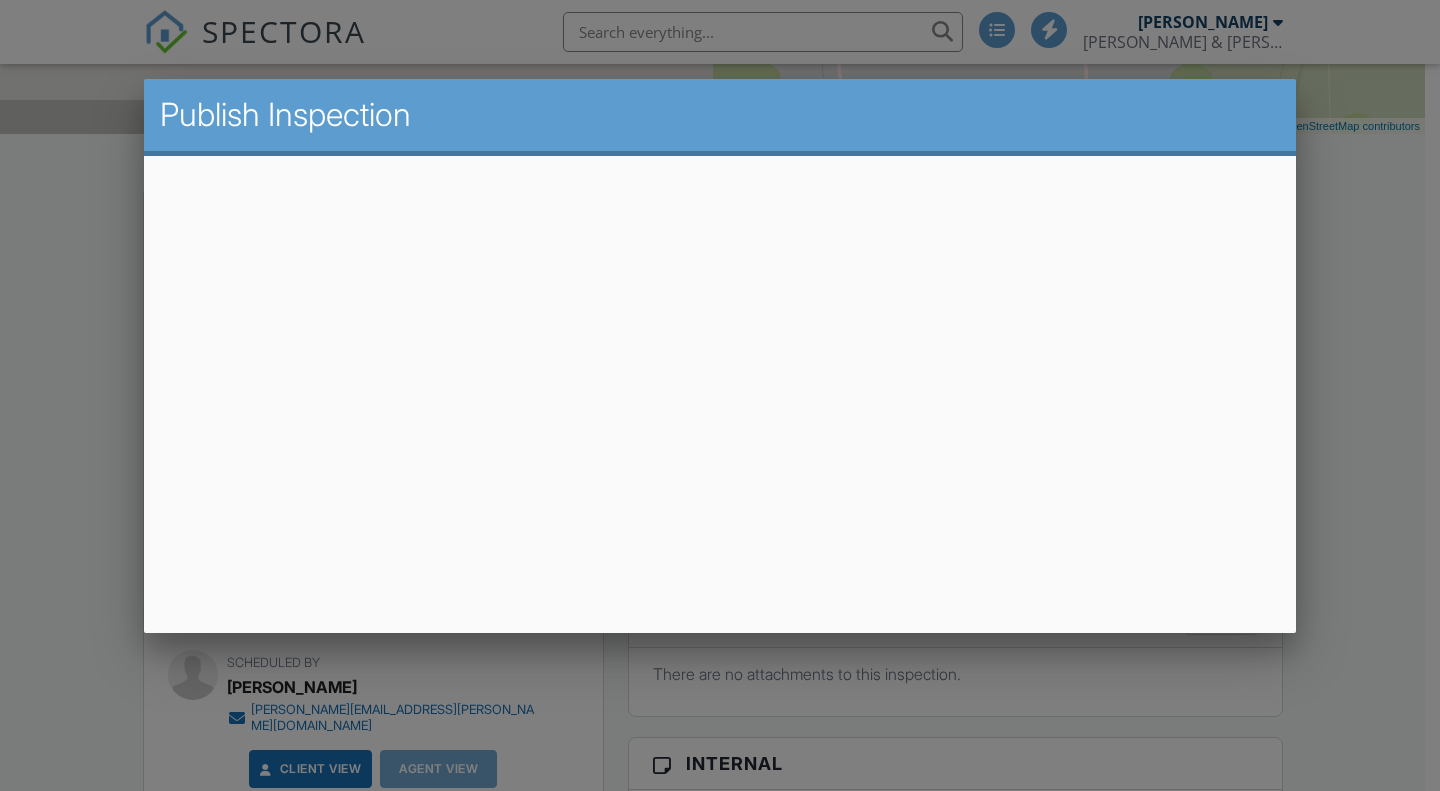 scroll, scrollTop: 400, scrollLeft: 0, axis: vertical 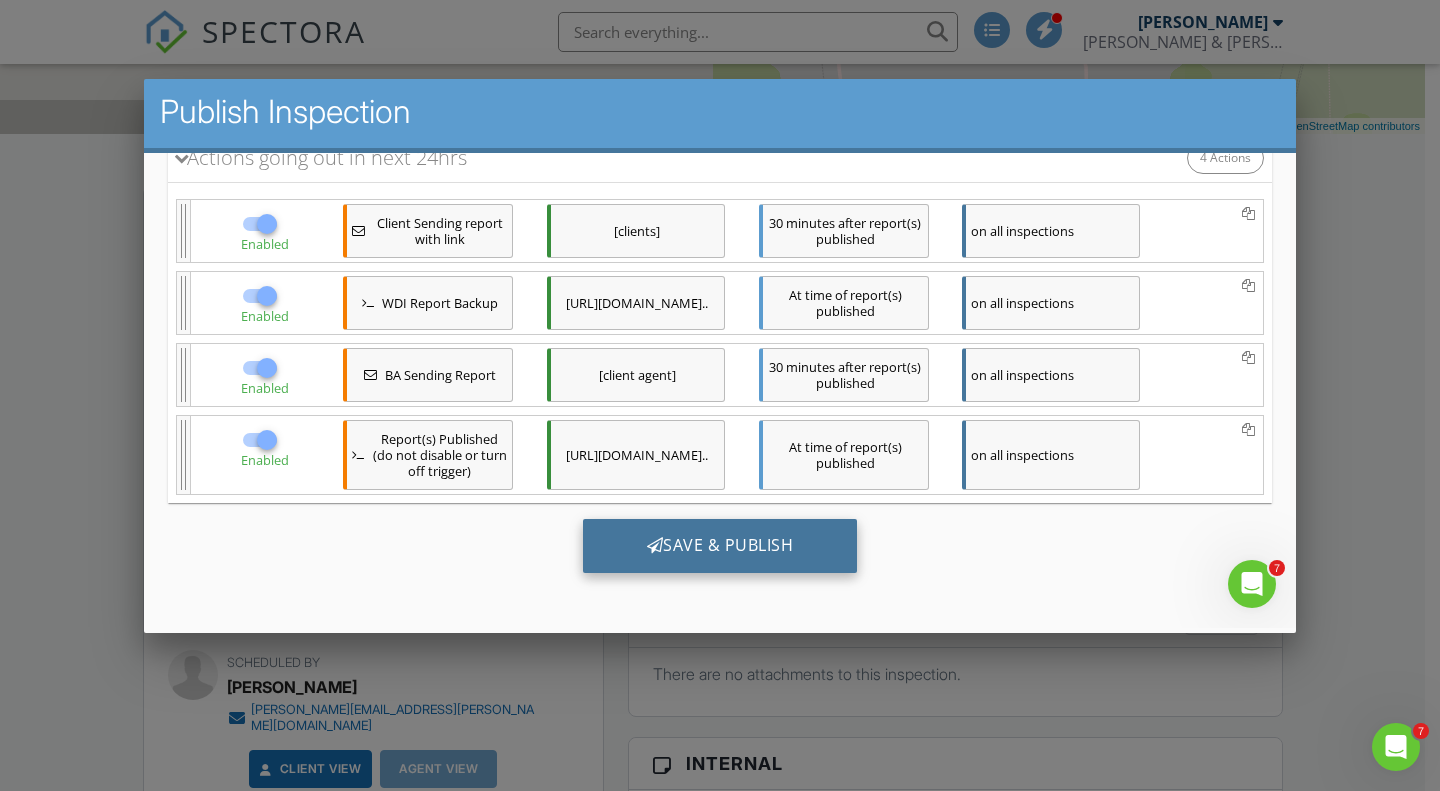 click on "Save & Publish" at bounding box center (720, 546) 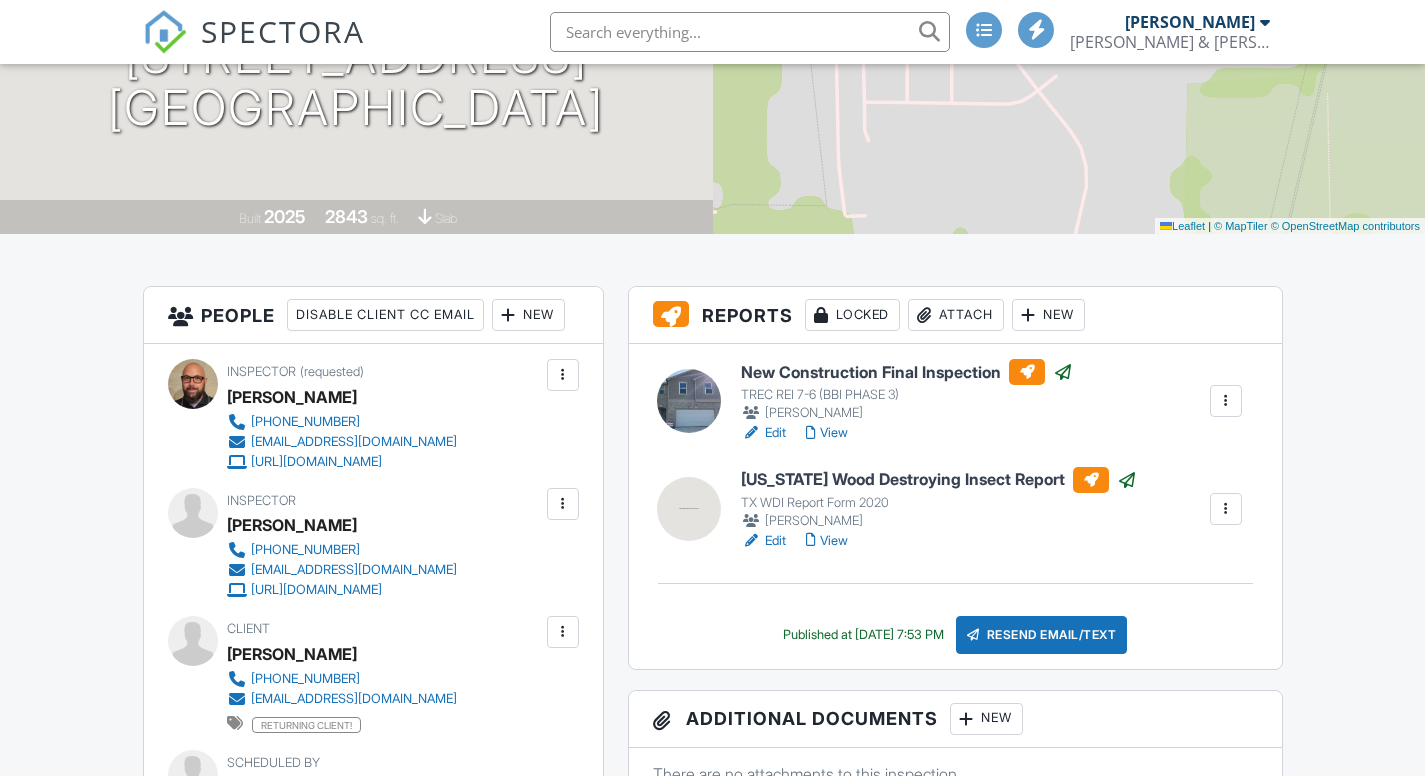 scroll, scrollTop: 500, scrollLeft: 0, axis: vertical 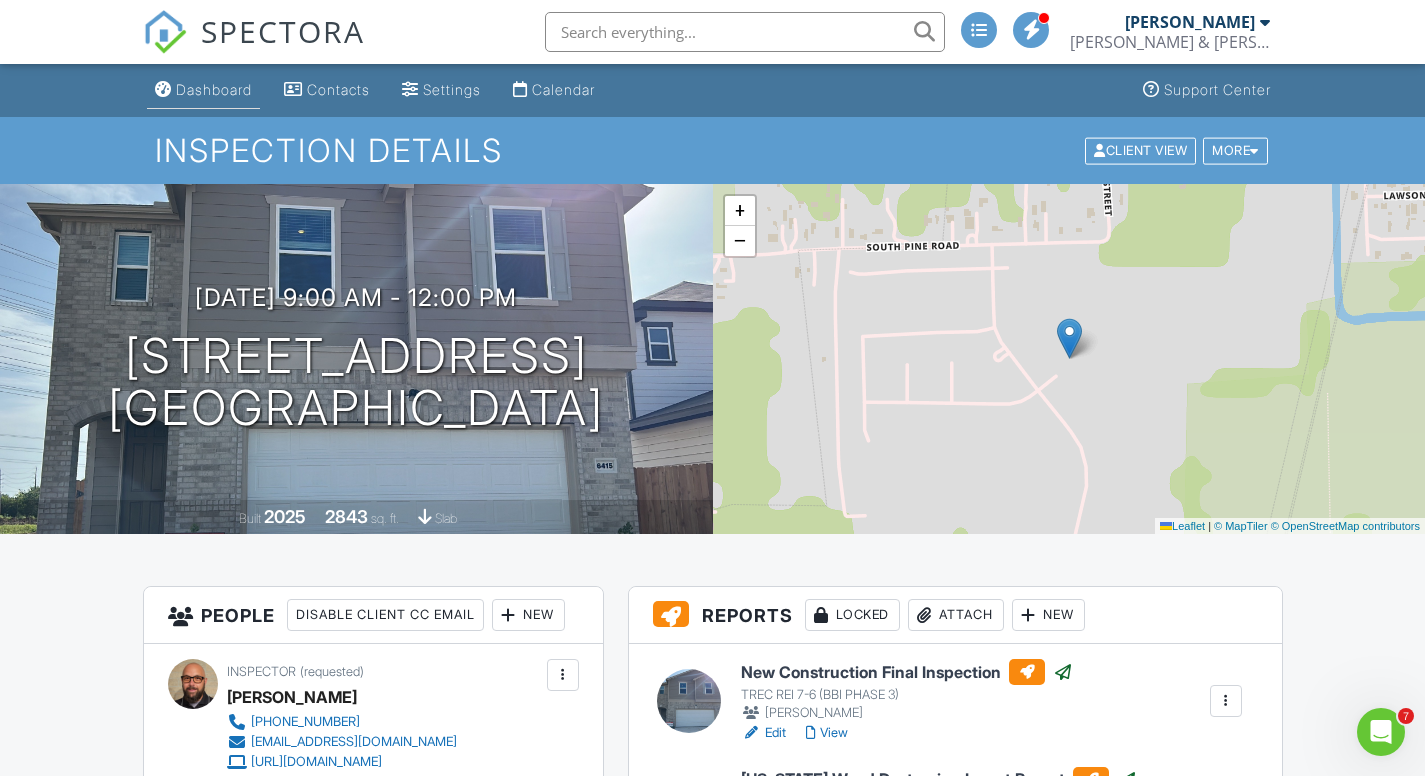click on "Dashboard" at bounding box center (214, 89) 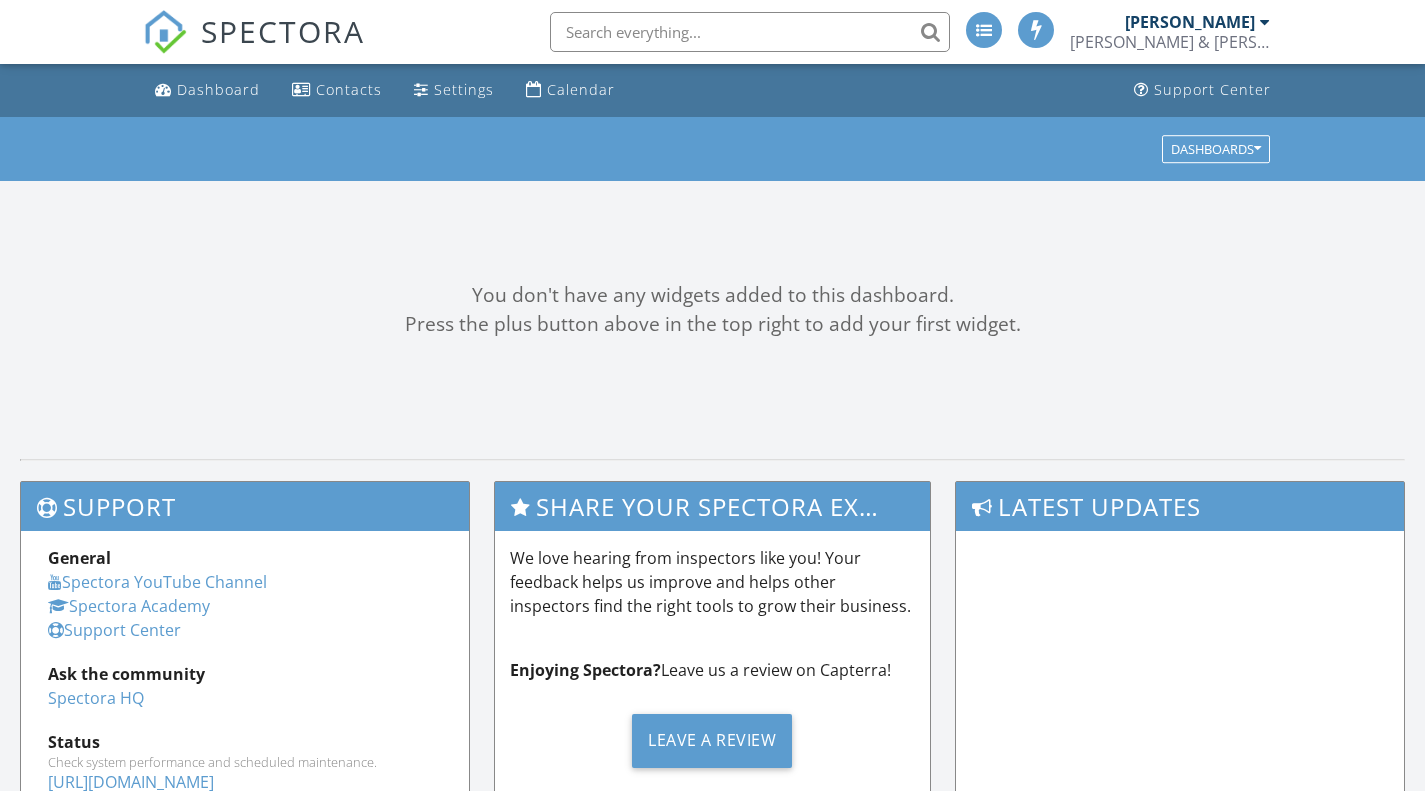 scroll, scrollTop: 0, scrollLeft: 0, axis: both 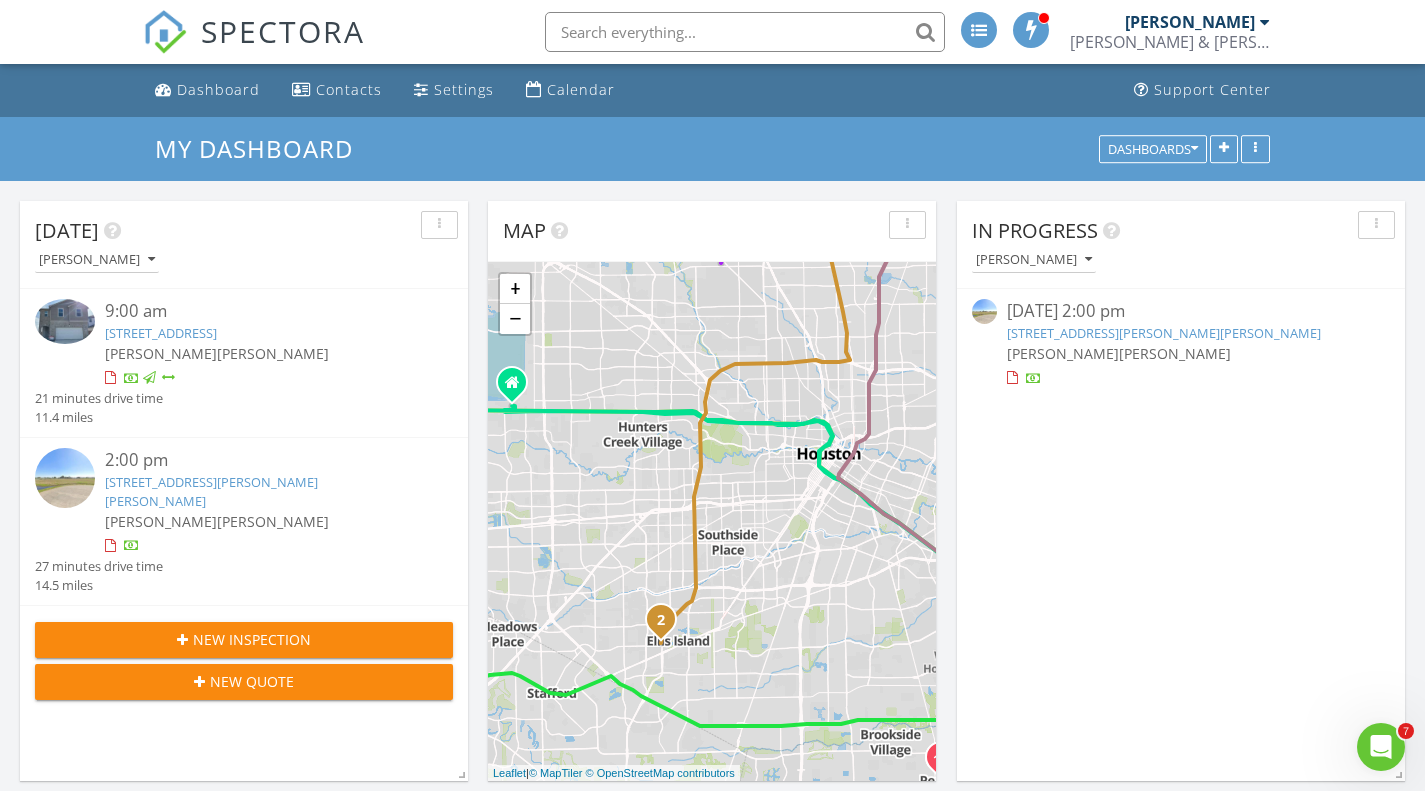 click on "3111 Pearce Dr, Rosharon, TX 77583" at bounding box center (211, 491) 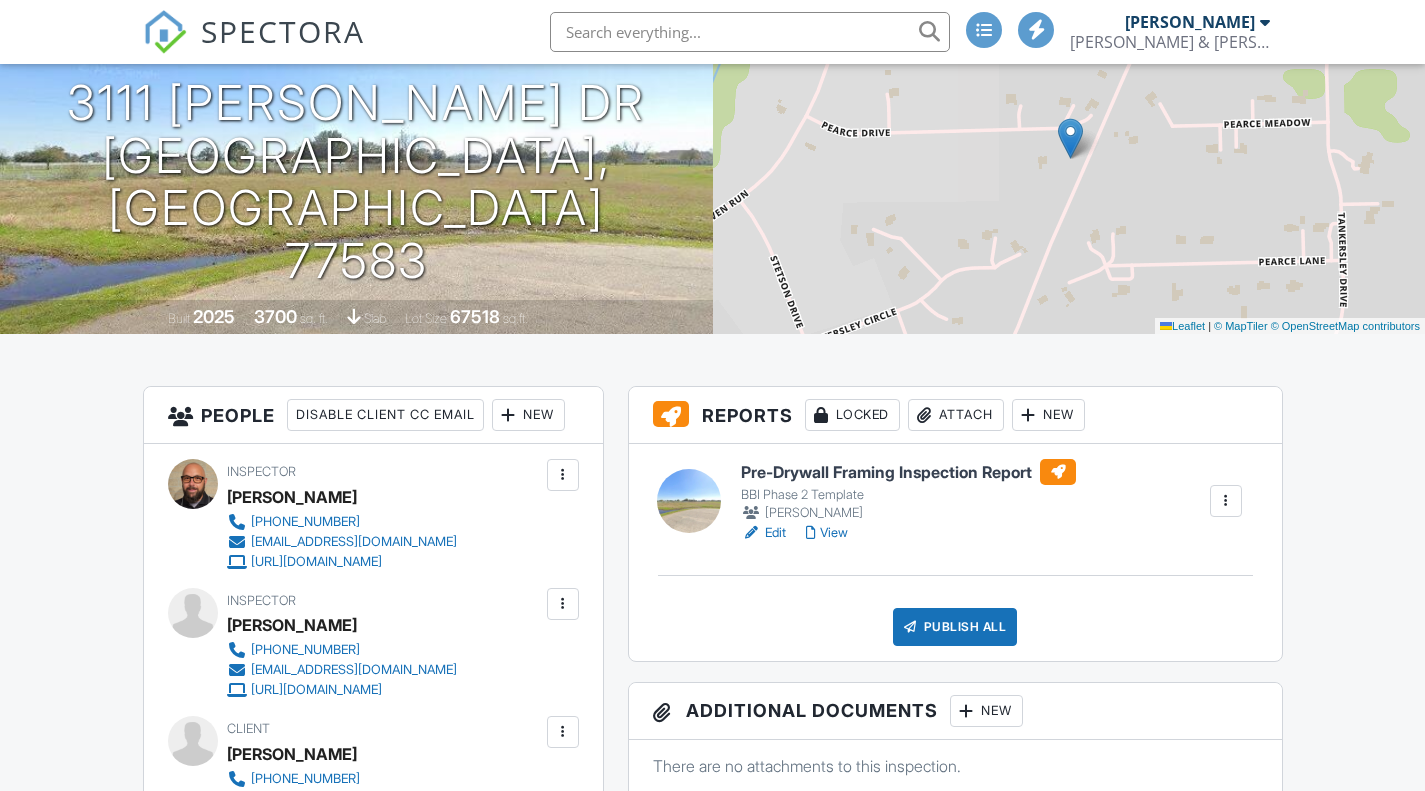 scroll, scrollTop: 0, scrollLeft: 0, axis: both 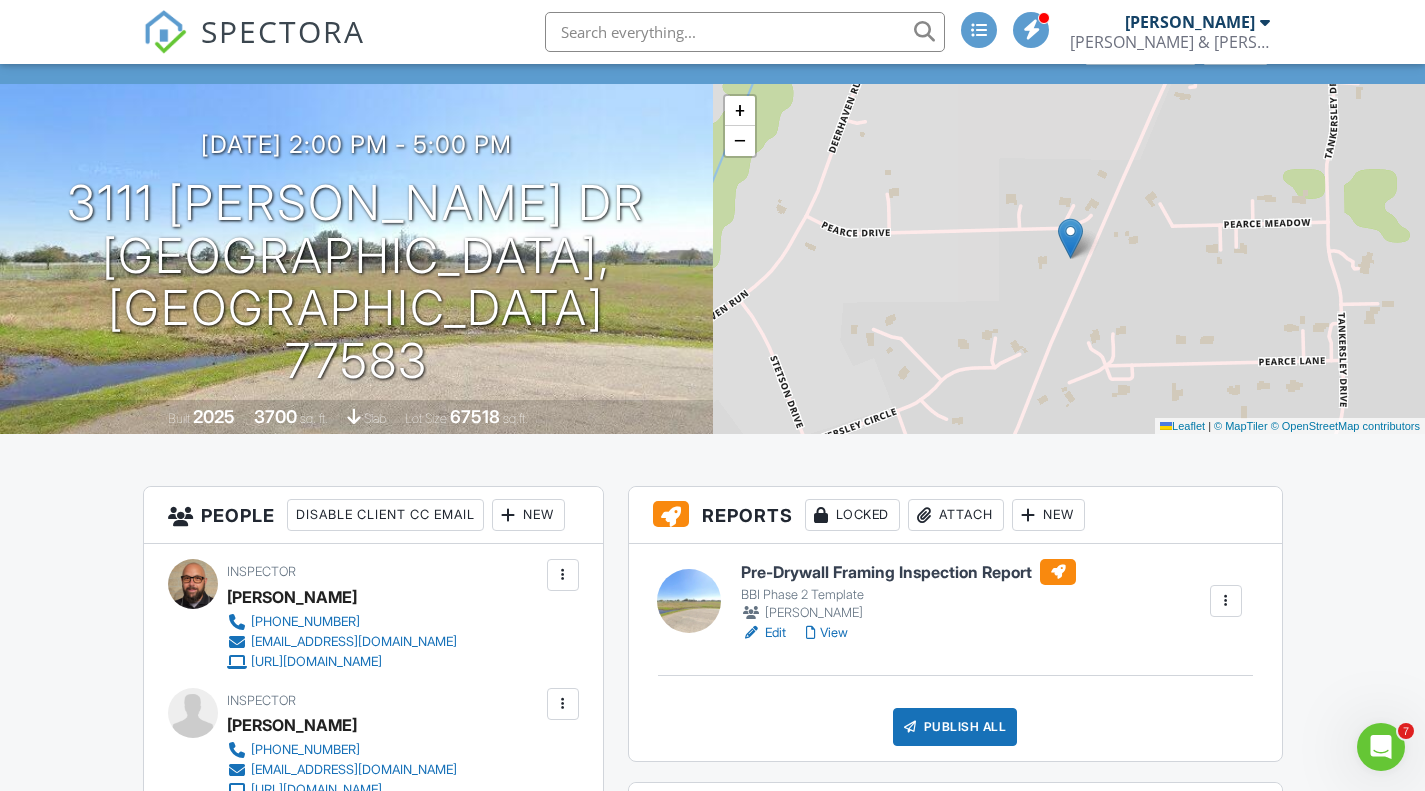 click on "Pre-Drywall Framing Inspection Report" at bounding box center [908, 572] 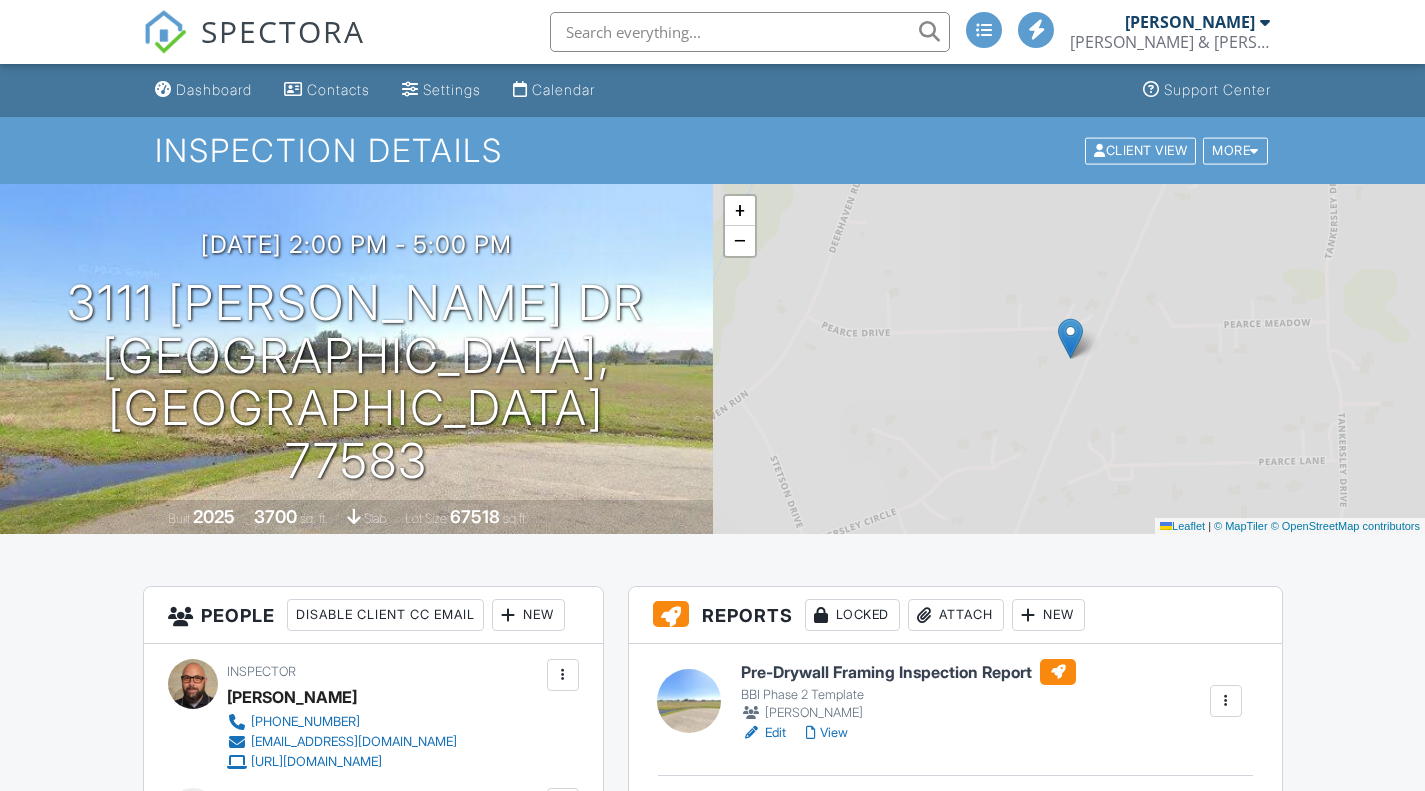 click on "Publish All" at bounding box center [955, 827] 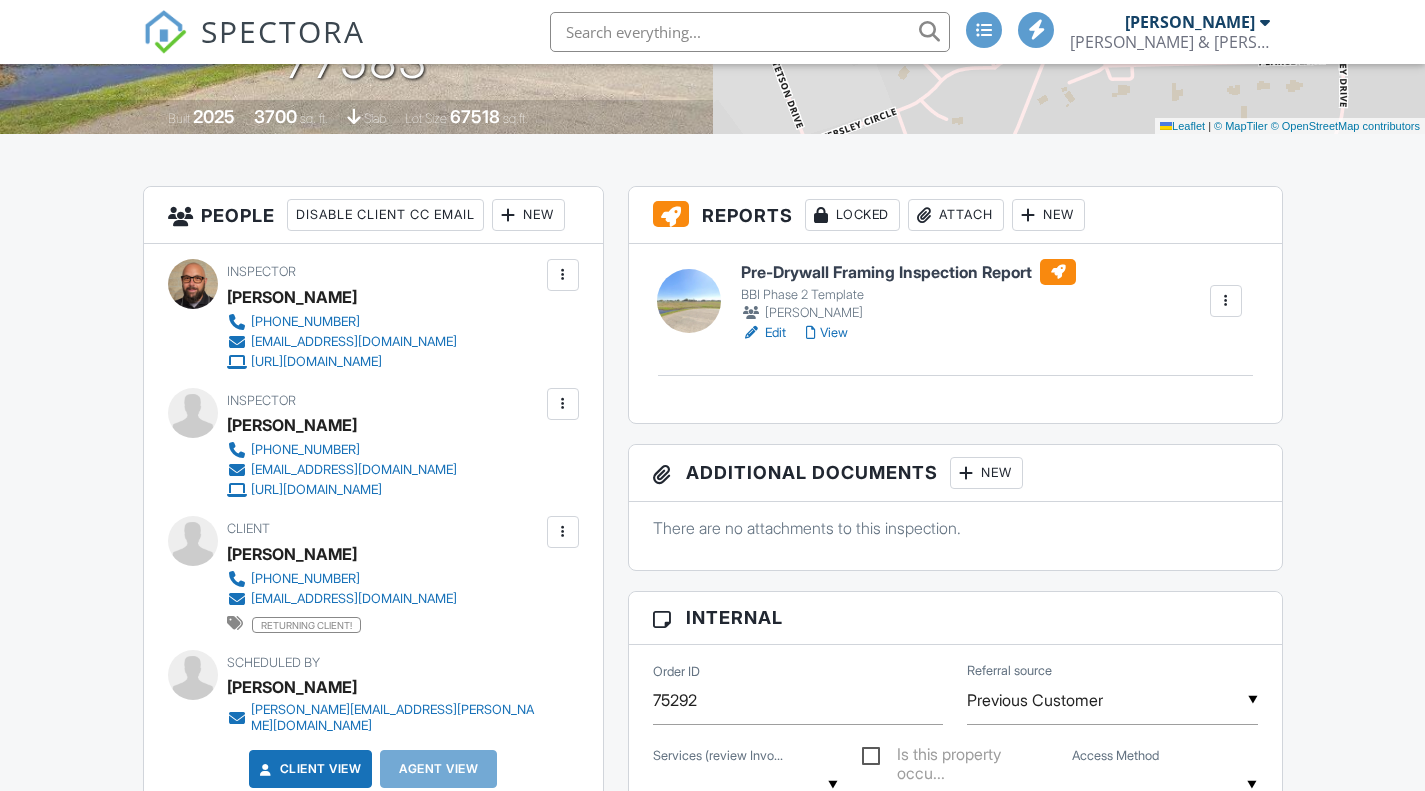 scroll, scrollTop: 0, scrollLeft: 0, axis: both 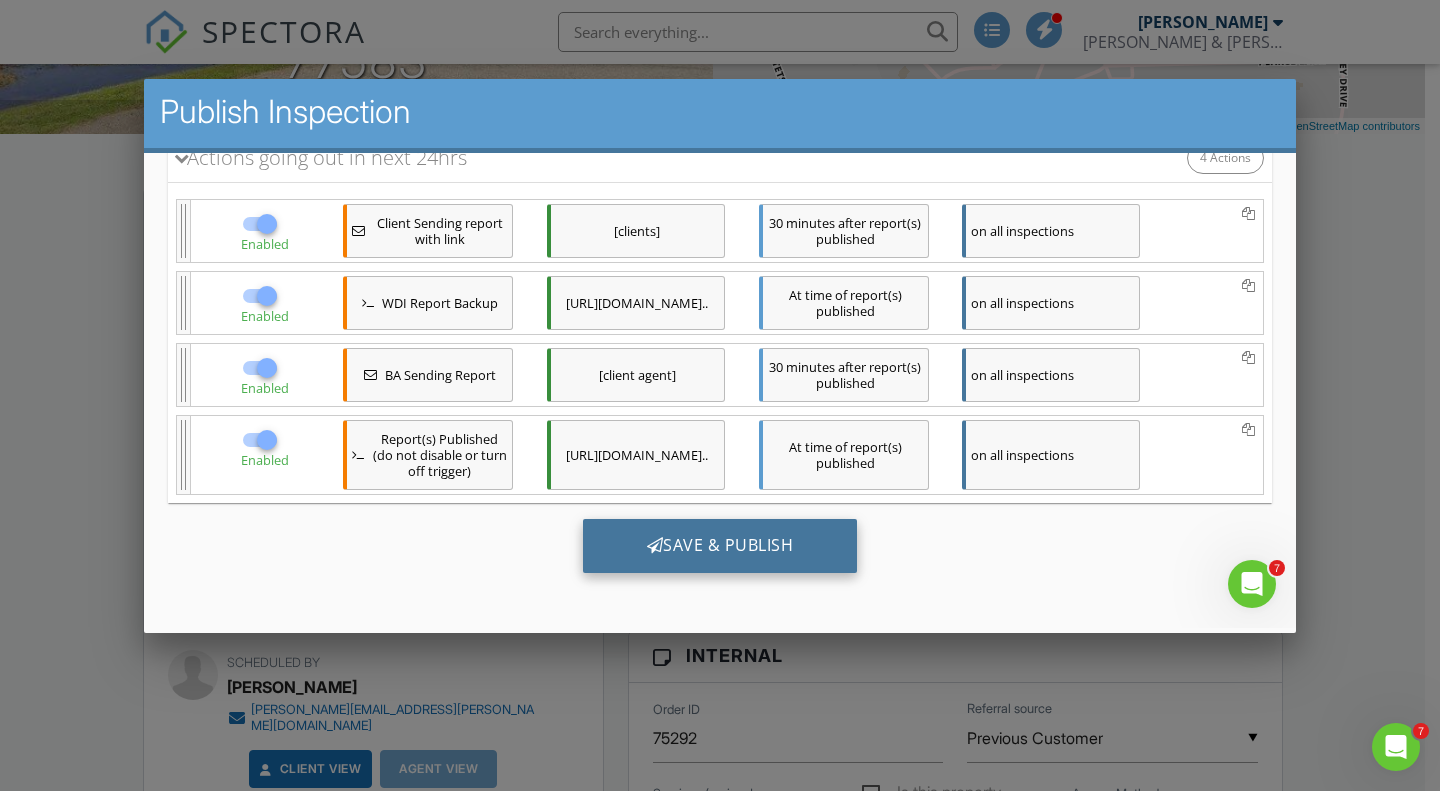 click on "Save & Publish" at bounding box center [720, 546] 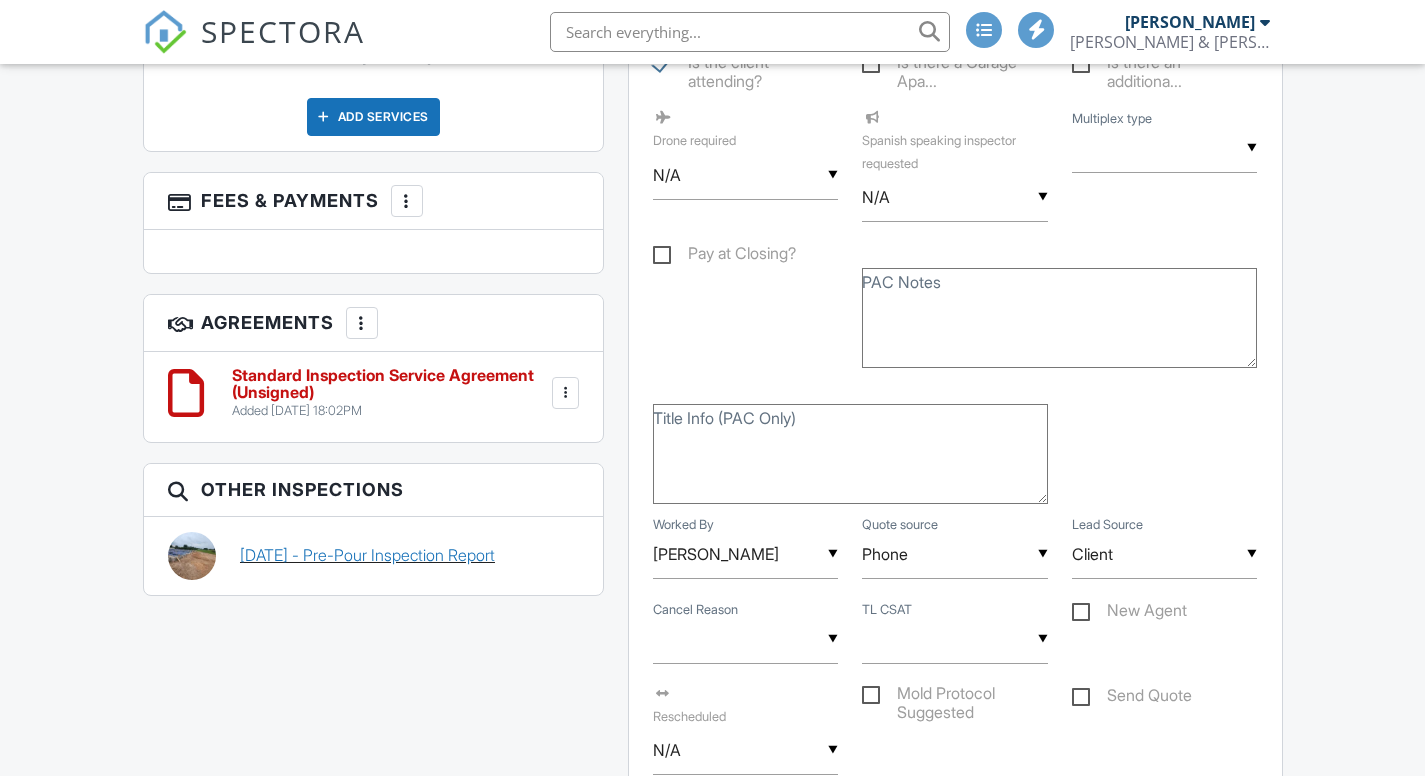 scroll, scrollTop: 1200, scrollLeft: 0, axis: vertical 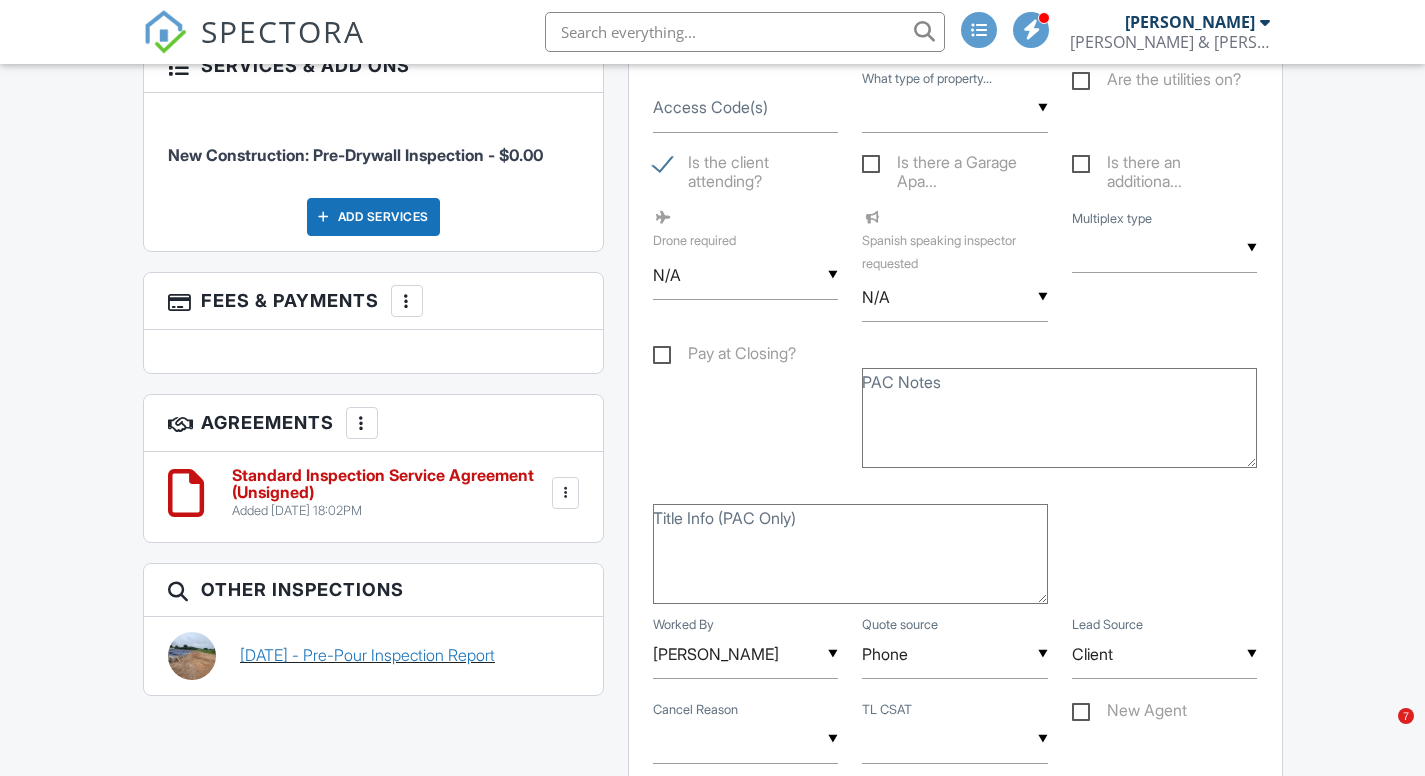 click on "[DATE] - Pre-Pour Inspection Report" at bounding box center (367, 655) 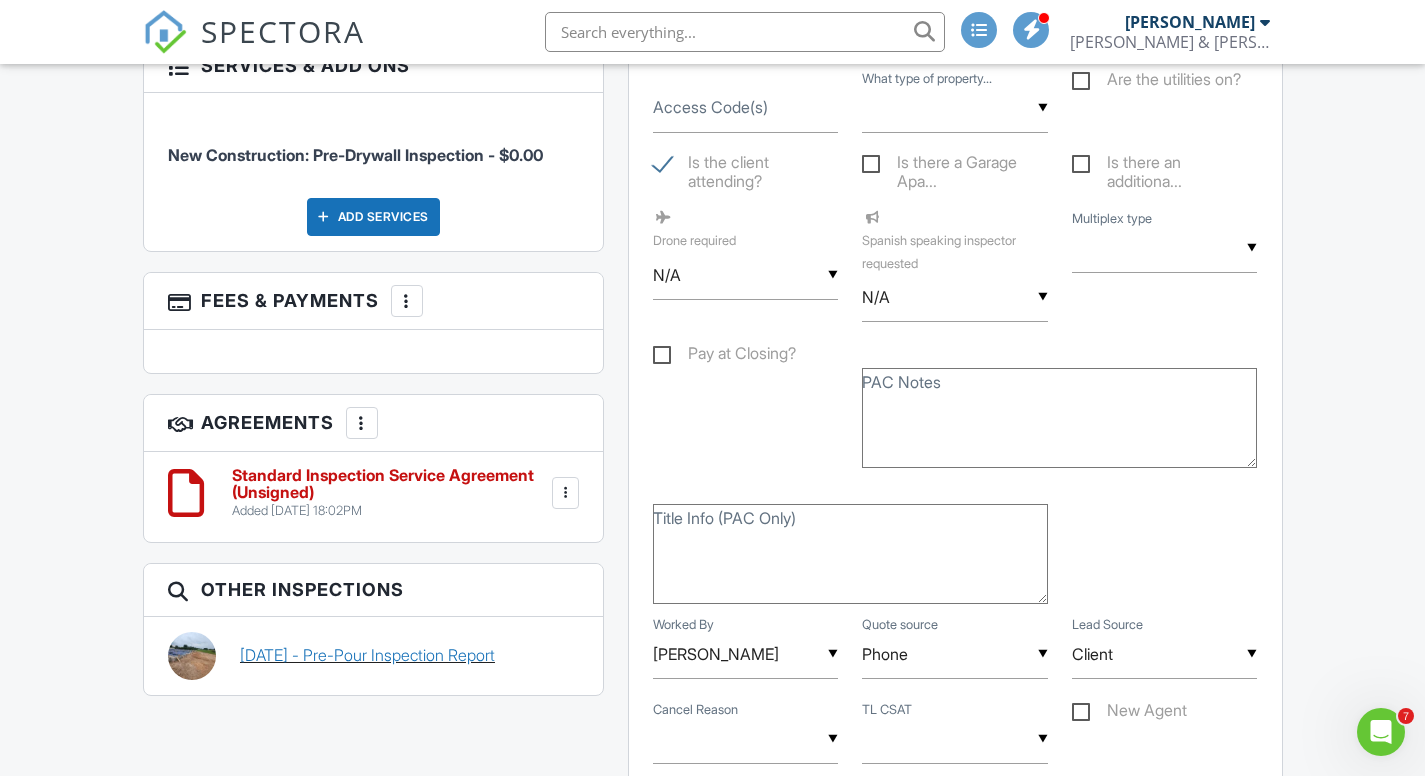 scroll, scrollTop: 0, scrollLeft: 0, axis: both 